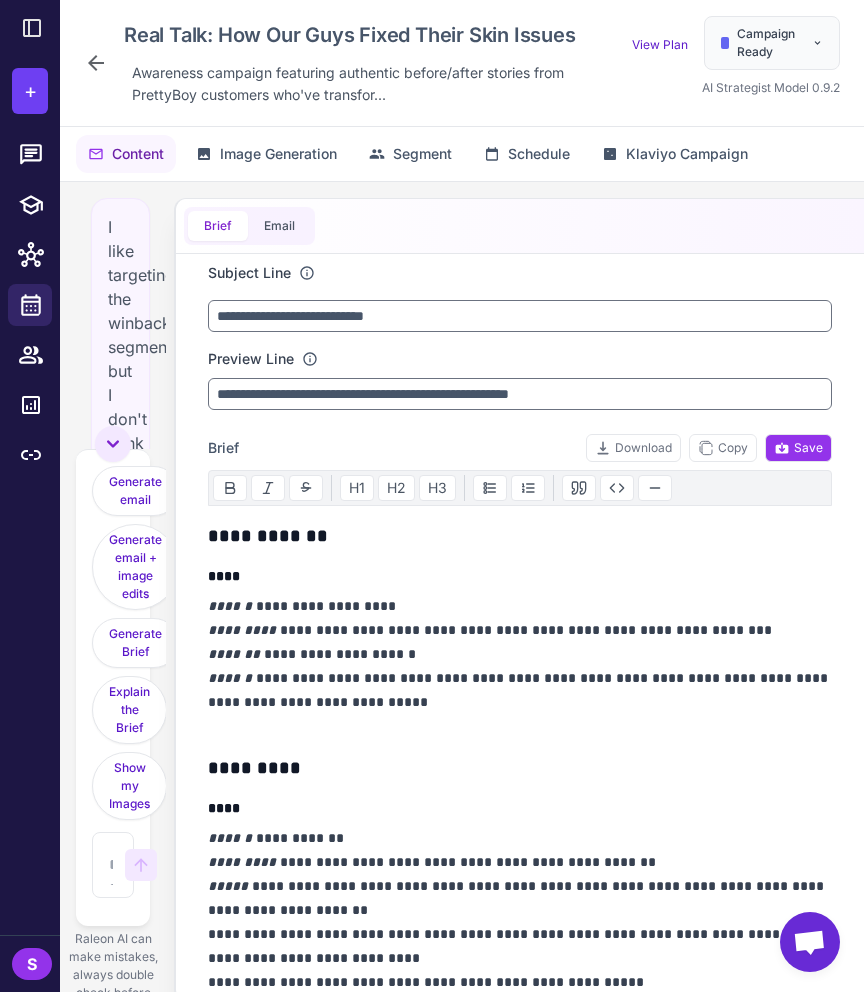 scroll, scrollTop: 0, scrollLeft: 0, axis: both 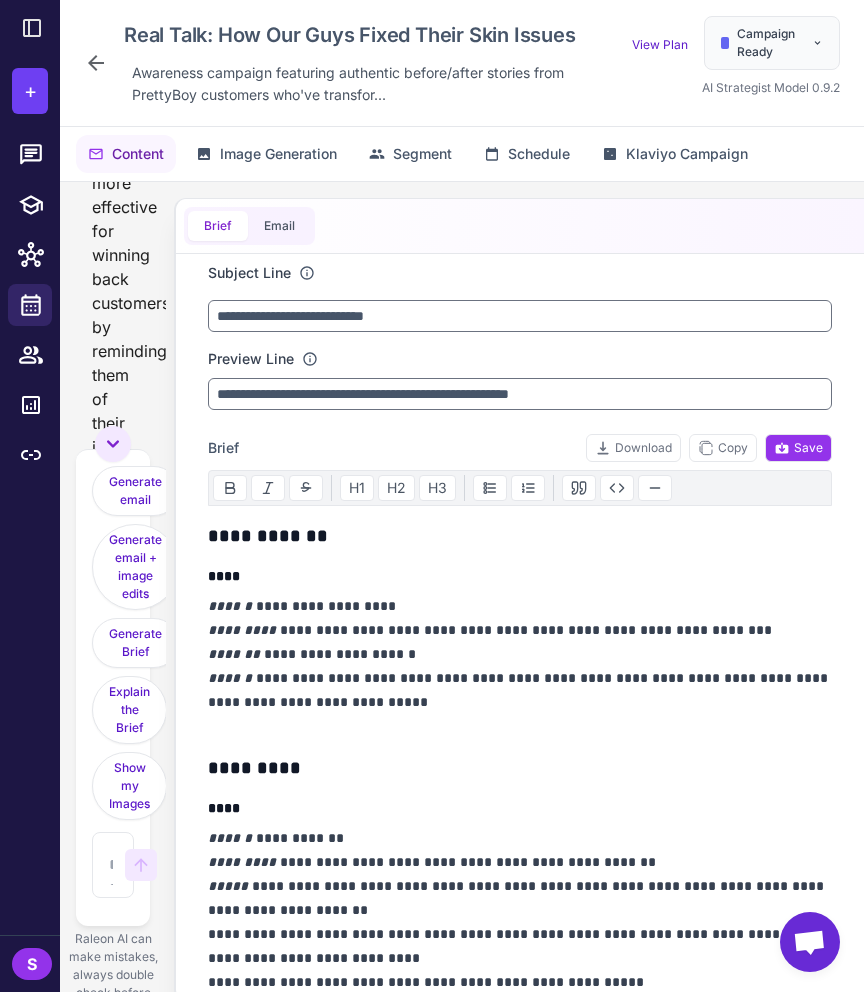 click 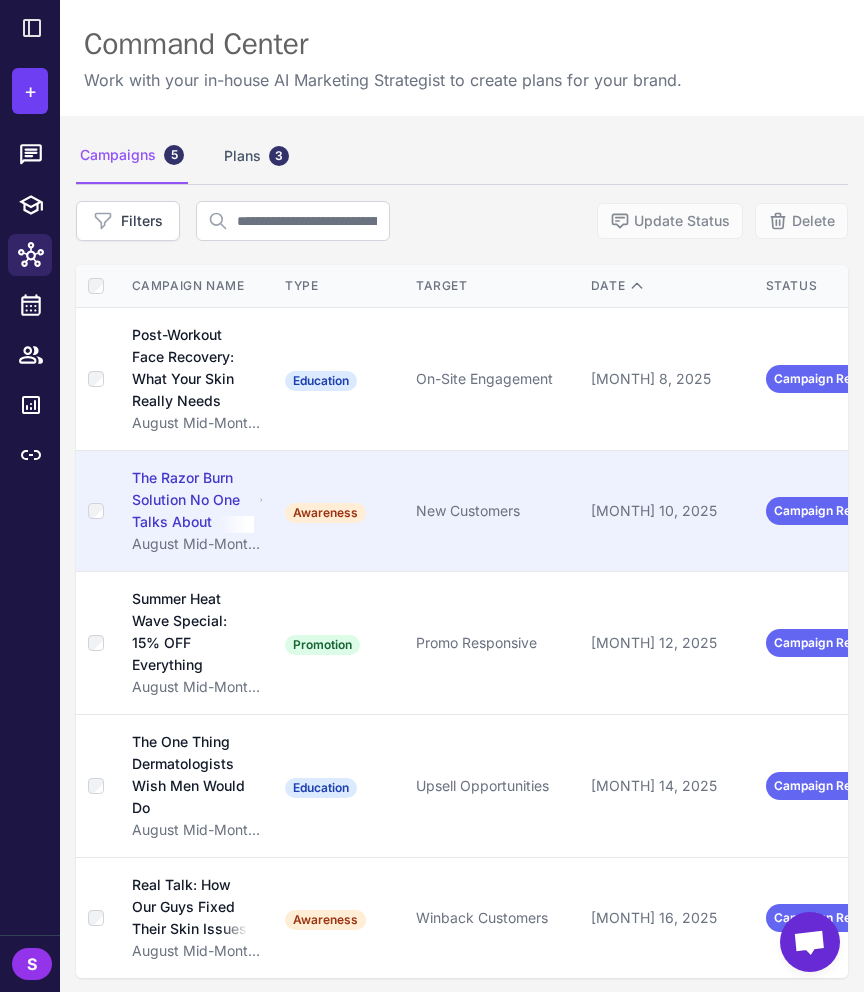 scroll, scrollTop: 116, scrollLeft: 0, axis: vertical 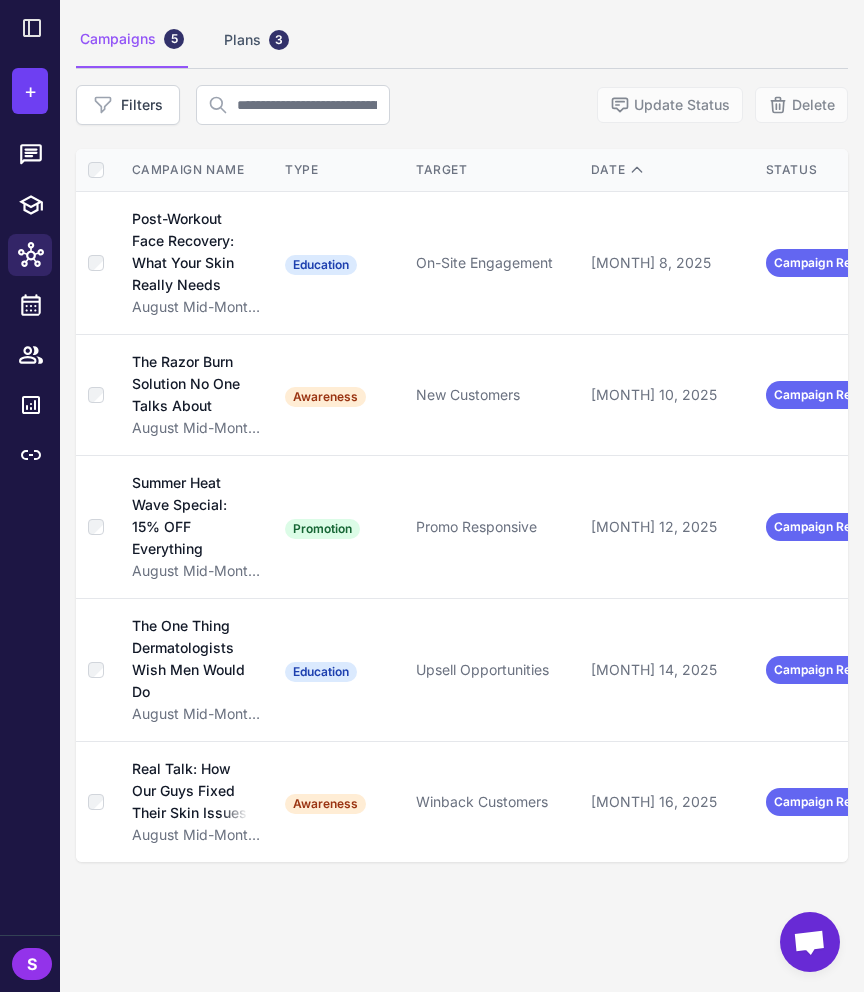 click on "Campaigns 5 Plans 3" at bounding box center [462, 40] 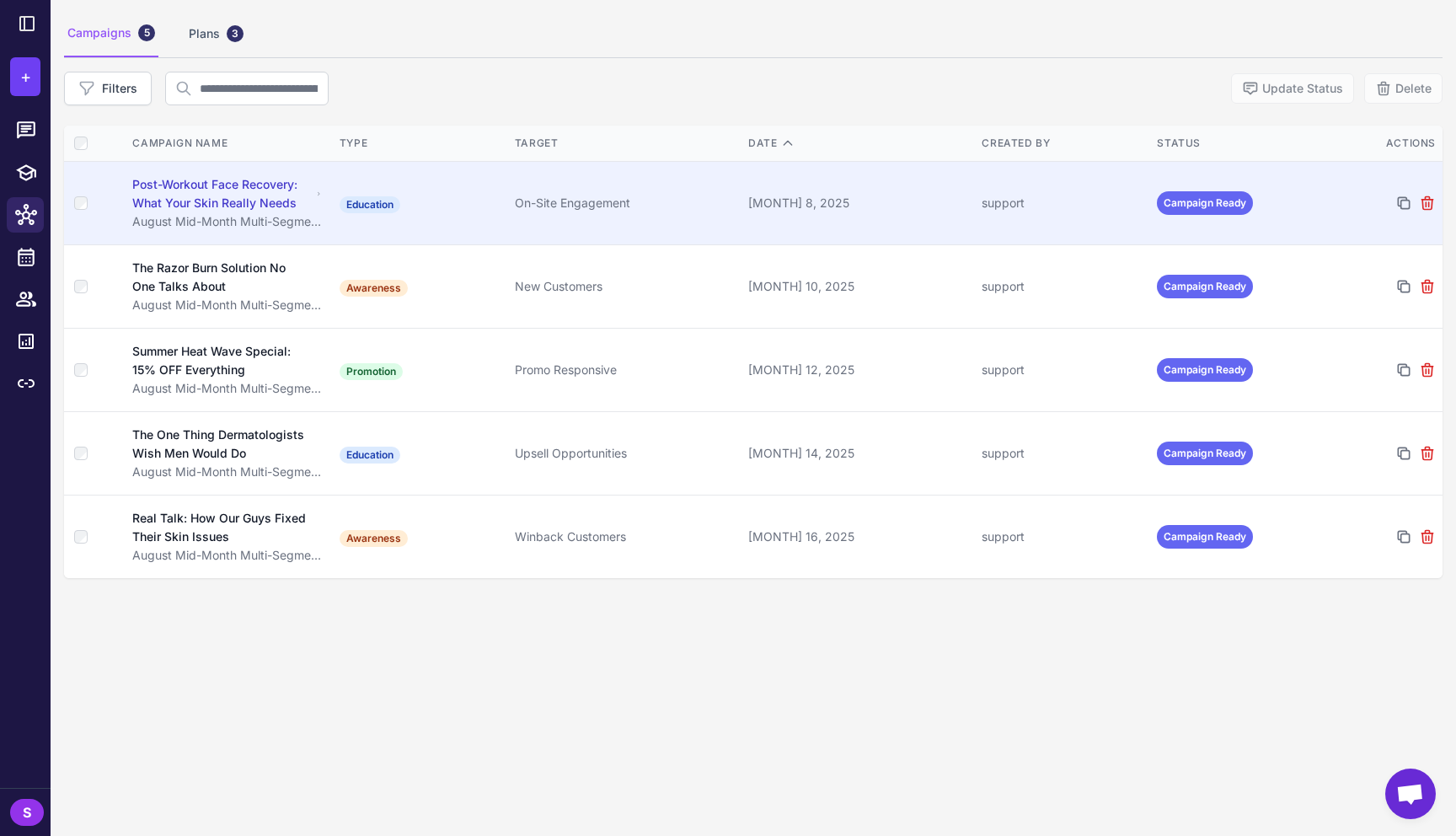 click at bounding box center [93, 203] 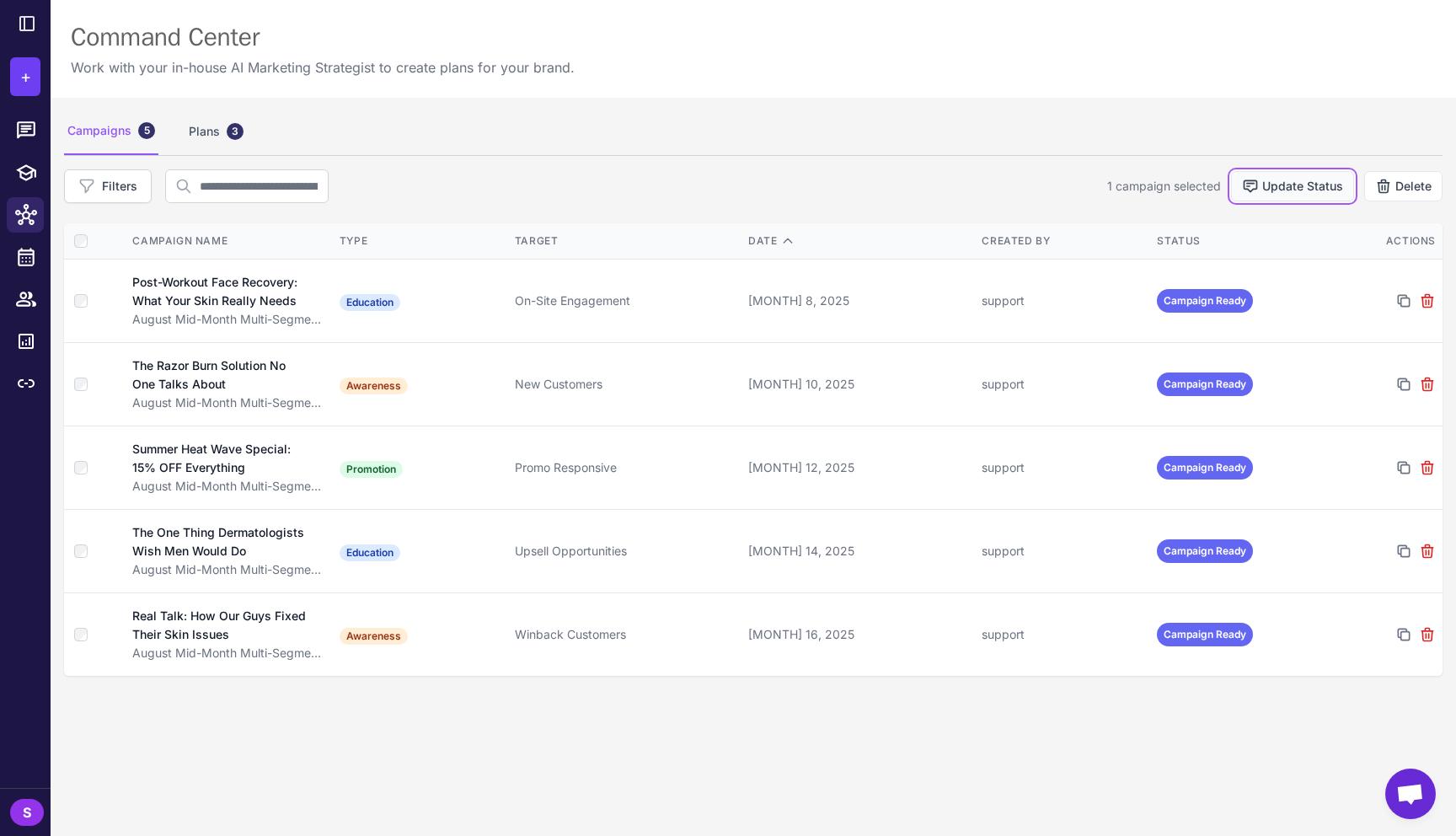 click on "Update Status" at bounding box center [1293, 186] 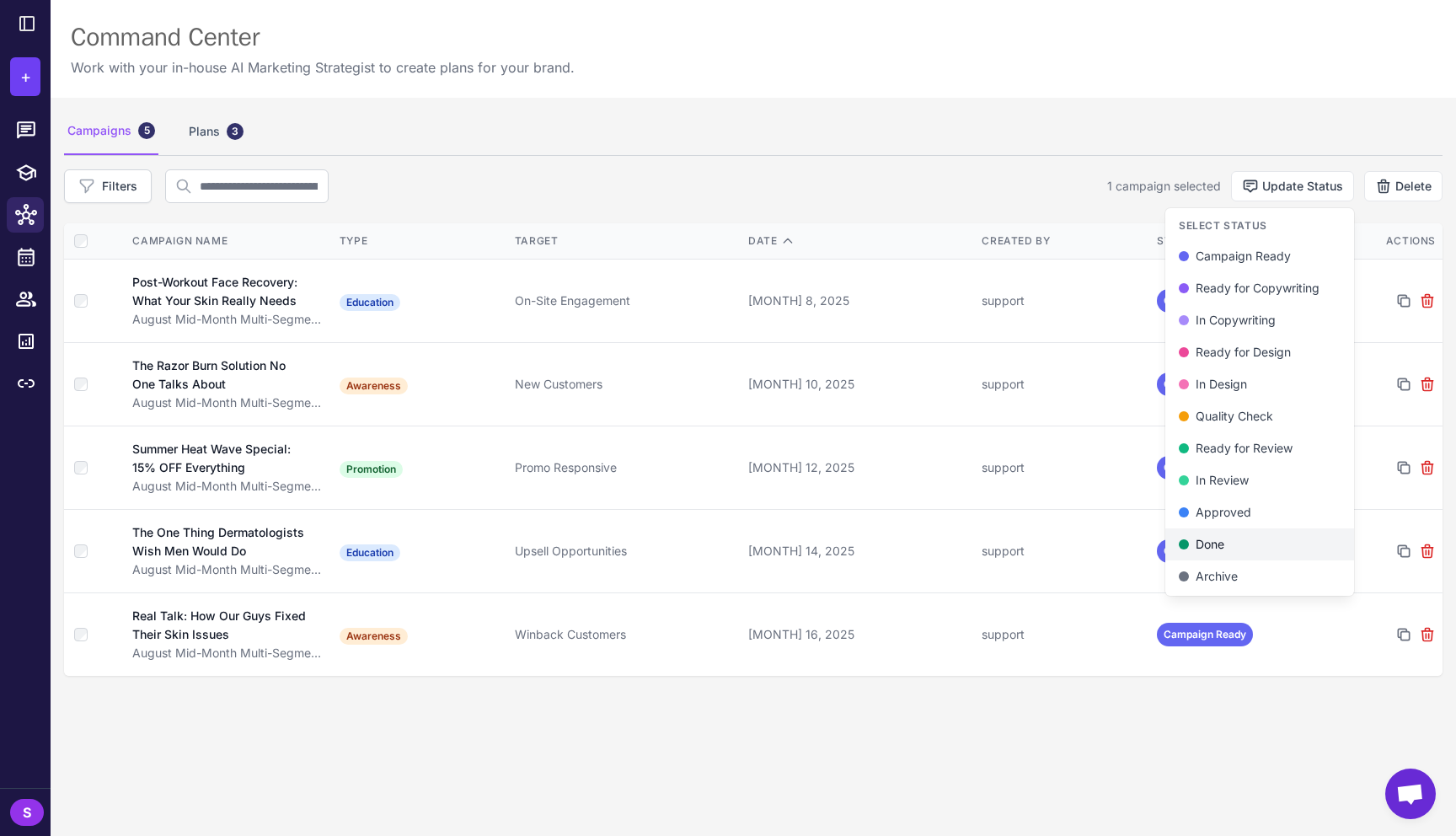 click on "Done" at bounding box center [1260, 544] 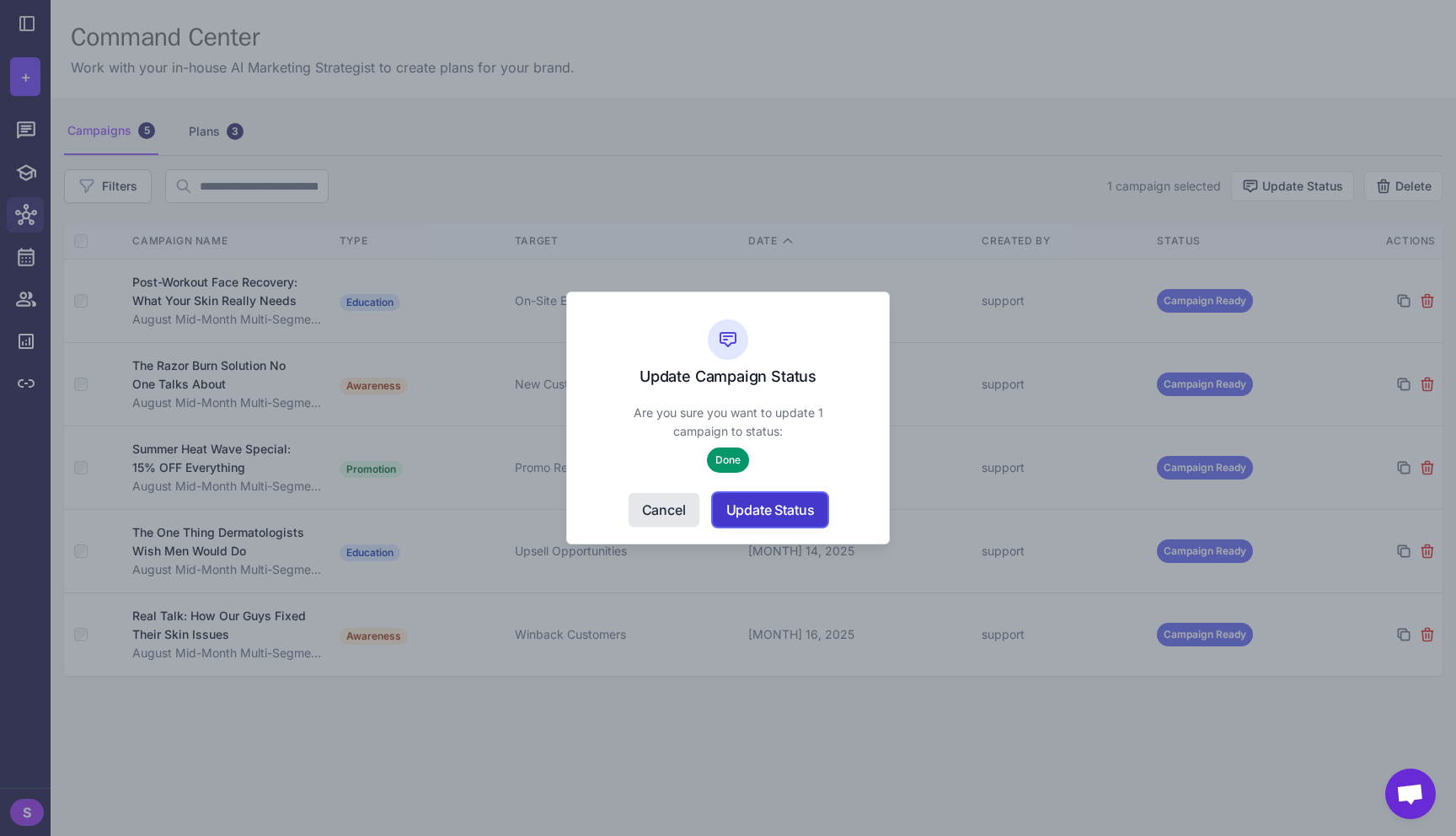 click on "Update Status" at bounding box center [770, 510] 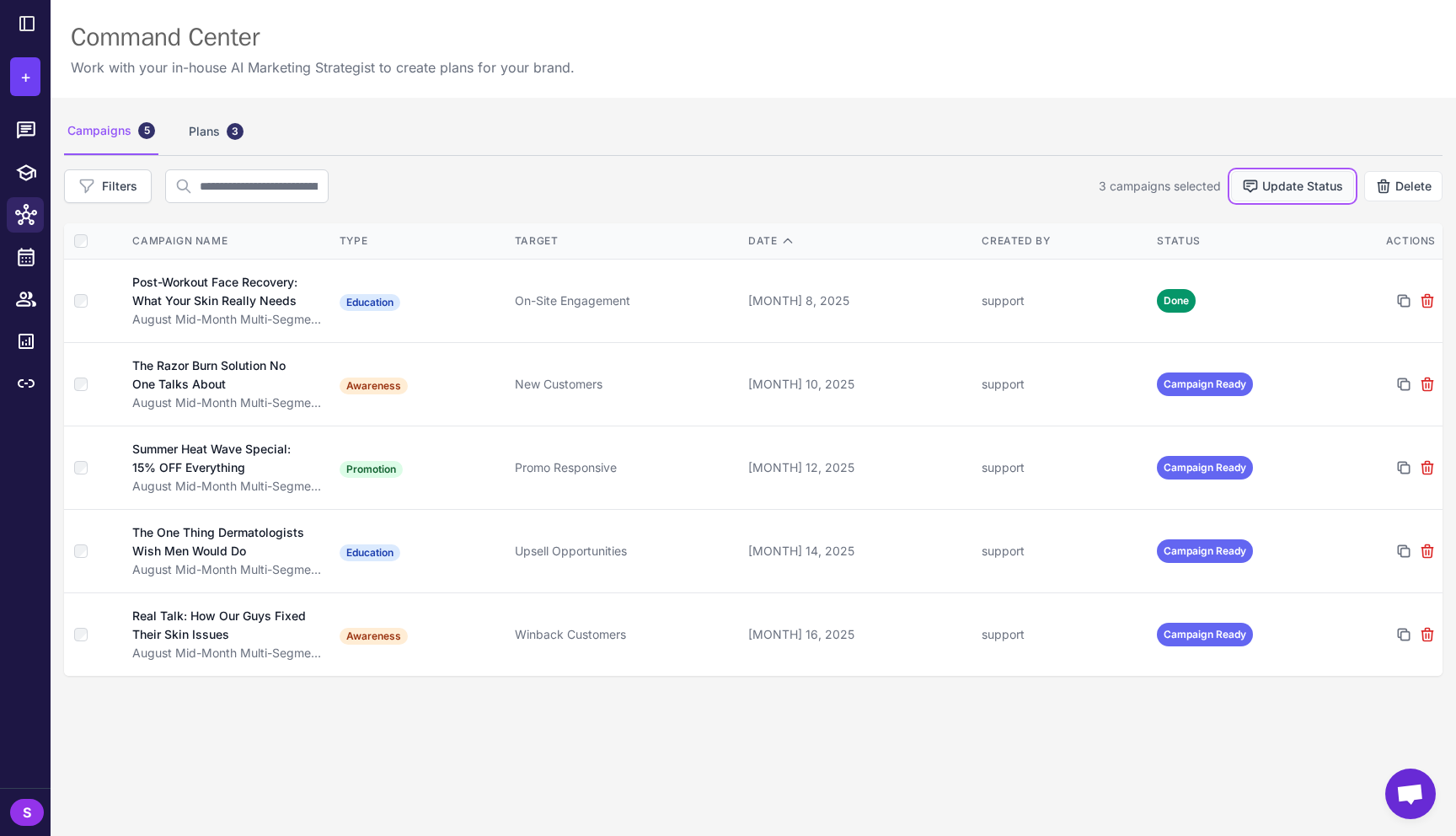 click on "Update Status" at bounding box center (1293, 186) 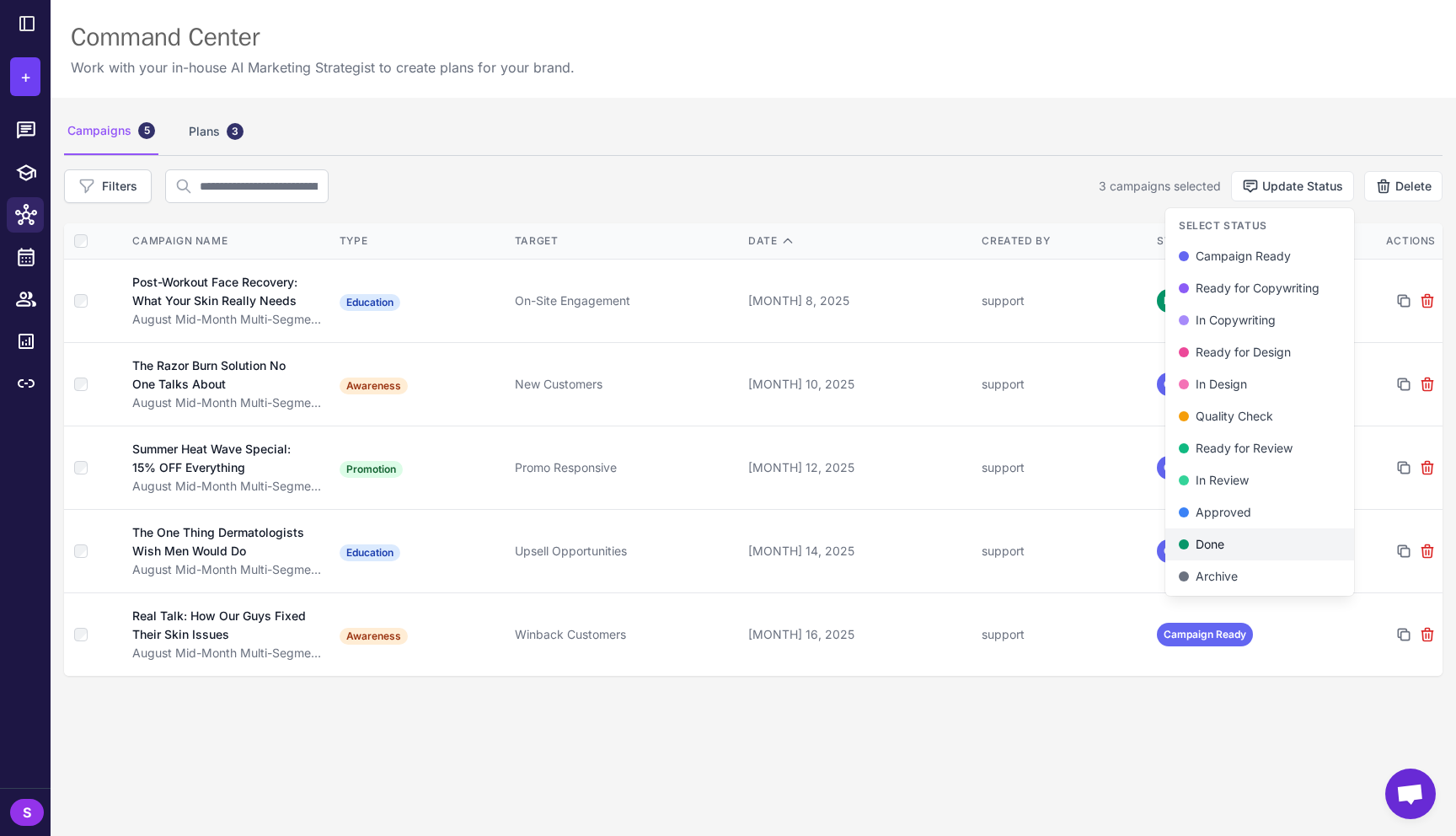 click on "Done" at bounding box center [1260, 544] 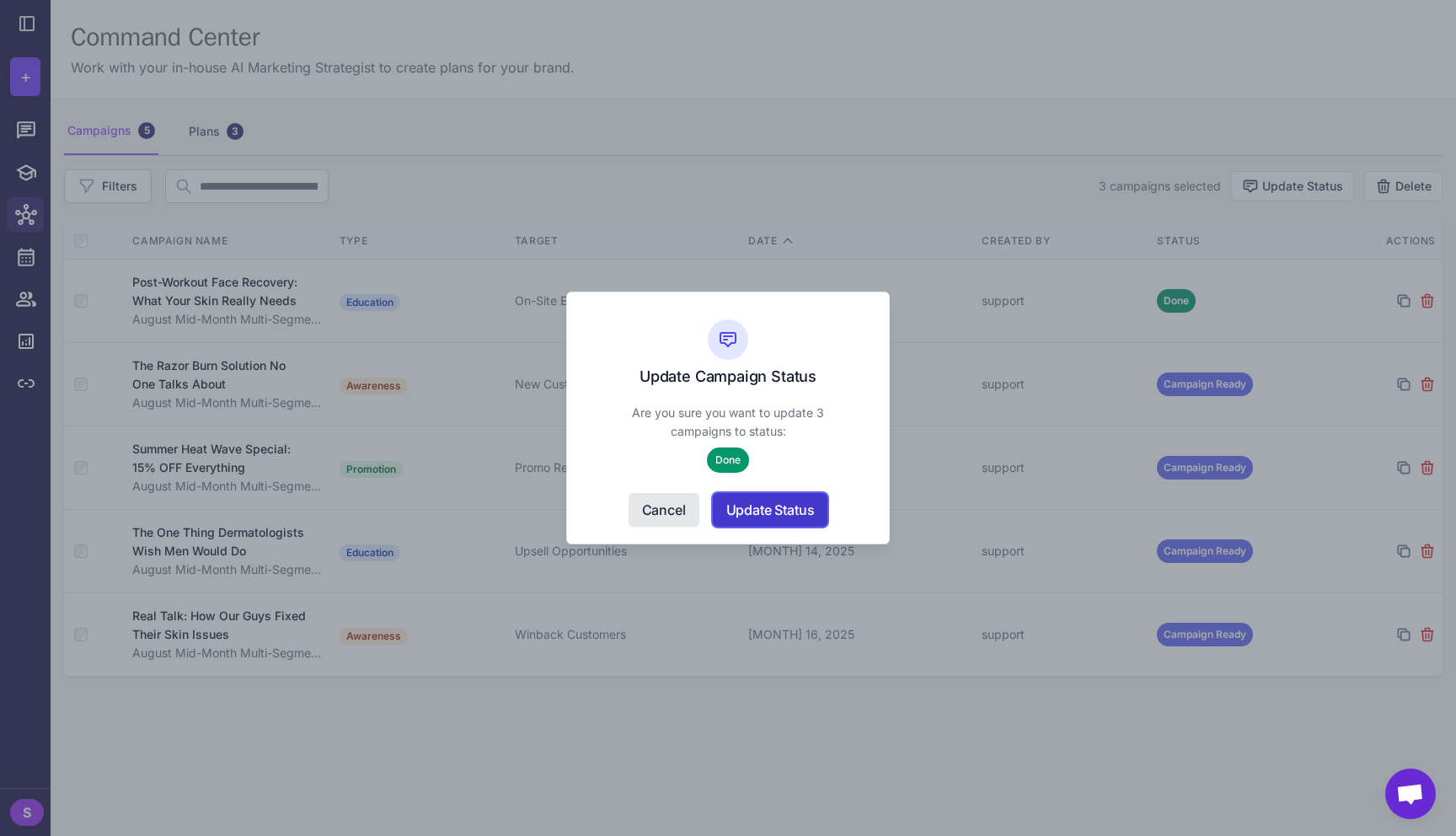 click on "Update Status" at bounding box center [770, 510] 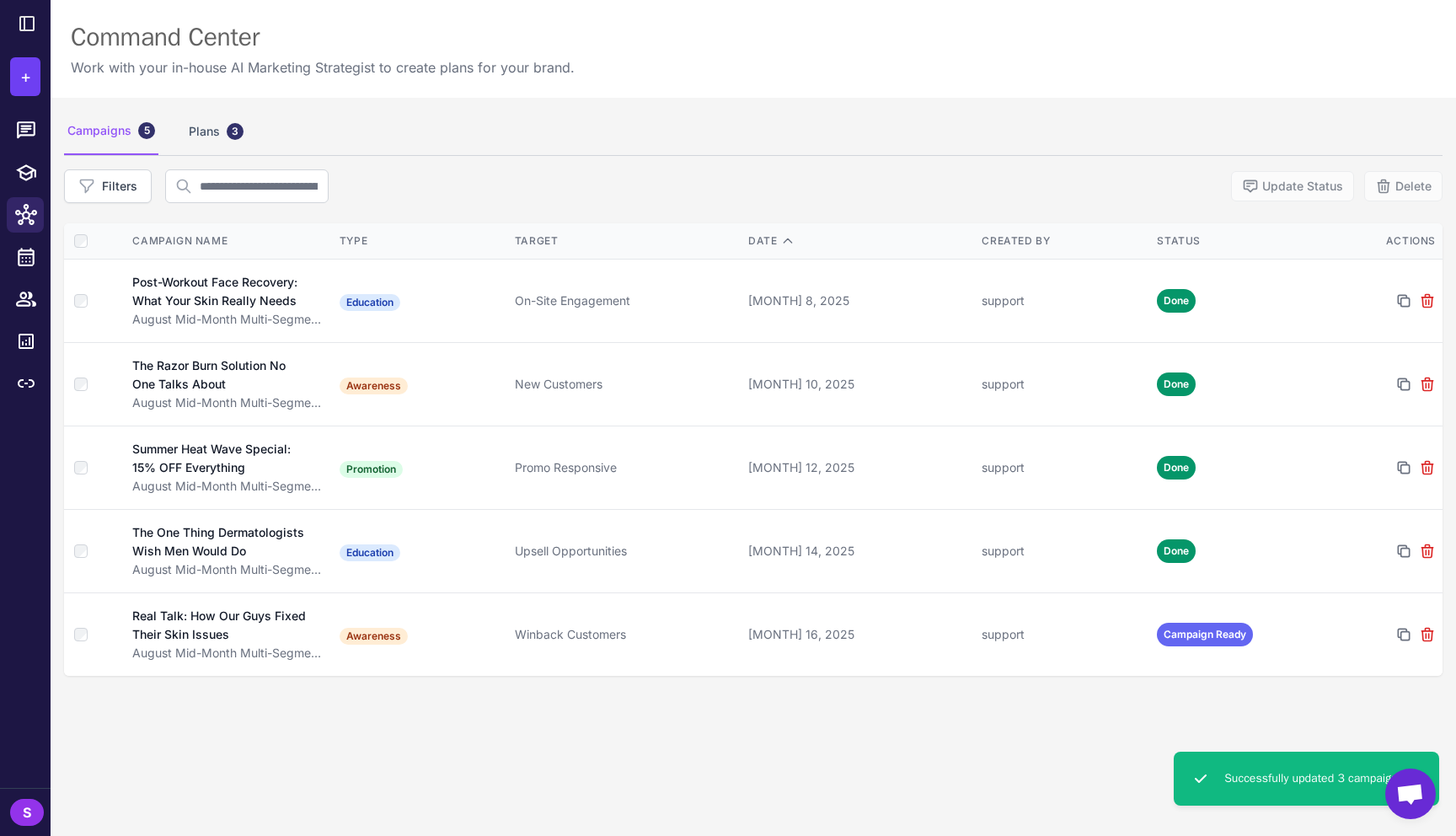 click on "Campaigns 5 Plans 3 Filters Update Status Delete Campaign Name Type Target Date Created By Status Actions Post-Workout Face Recovery: What Your Skin Really Needs [MONTH] Mid-Month Multi-Segment Strategy Education On-Site Engagement [MONTH] 8, 2025 [SUPPORT_TEAM] Done The Razor Burn Solution No One Talks About [MONTH] Mid-Month Multi-Segment Strategy Awareness New Customers [MONTH] 10, 2025 [SUPPORT_TEAM] Done Summer Heat Wave Special: 15% OFF Everything [MONTH] Mid-Month Multi-Segment Strategy Promotion Promo Responsive [MONTH] 12, 2025 [SUPPORT_TEAM] Done The One Thing Dermatologists Wish Men Would Do [MONTH] Mid-Month Multi-Segment Strategy Education Upsell Opportunities [MONTH] 14, 2025 [SUPPORT_TEAM] Done Real Talk: How Our Guys Fixed Their Skin Issues [MONTH] Mid-Month Multi-Segment Strategy Awareness Winback Customers [MONTH] 16, 2025 [SUPPORT_TEAM] Campaign Ready" 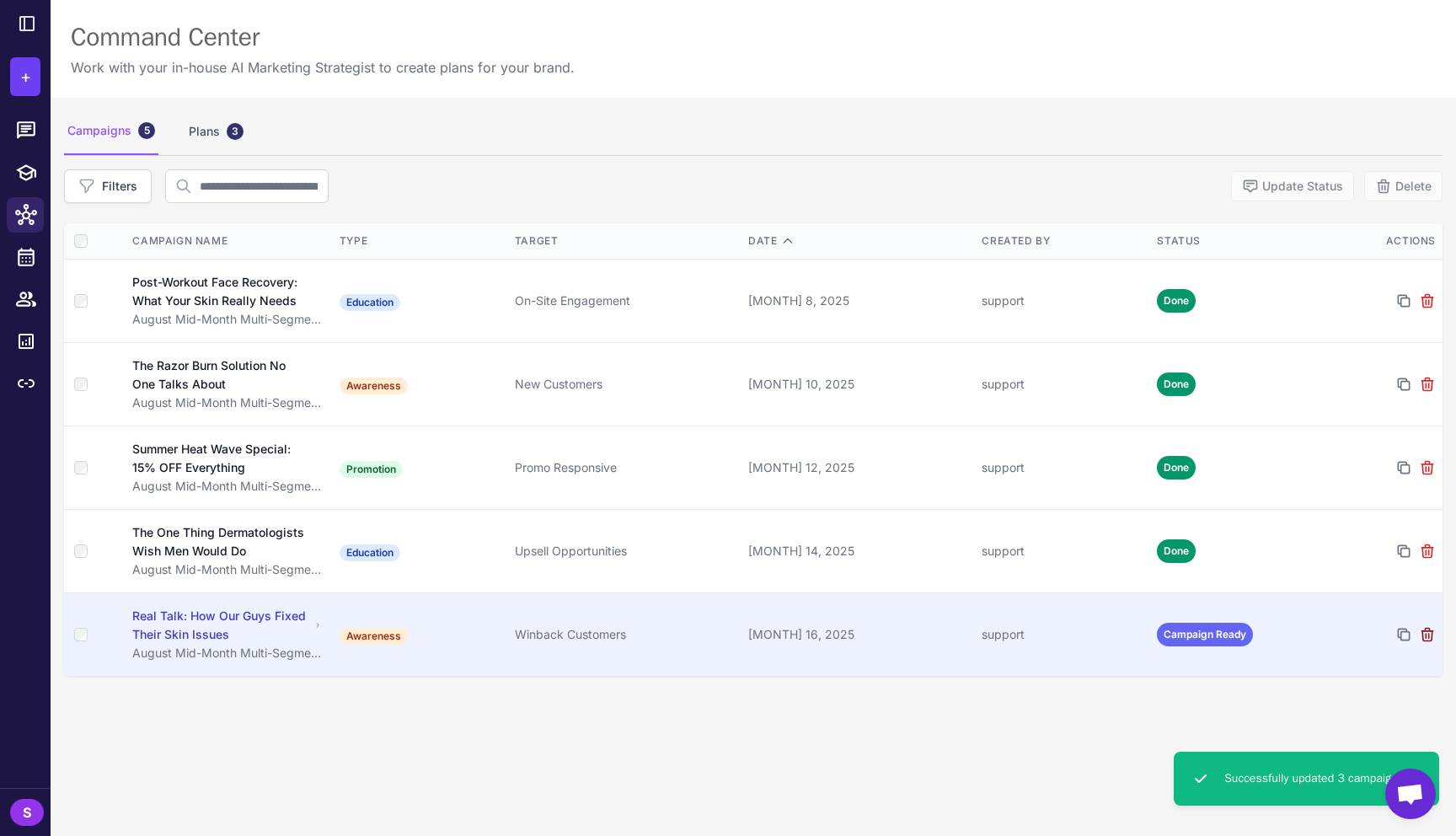 click 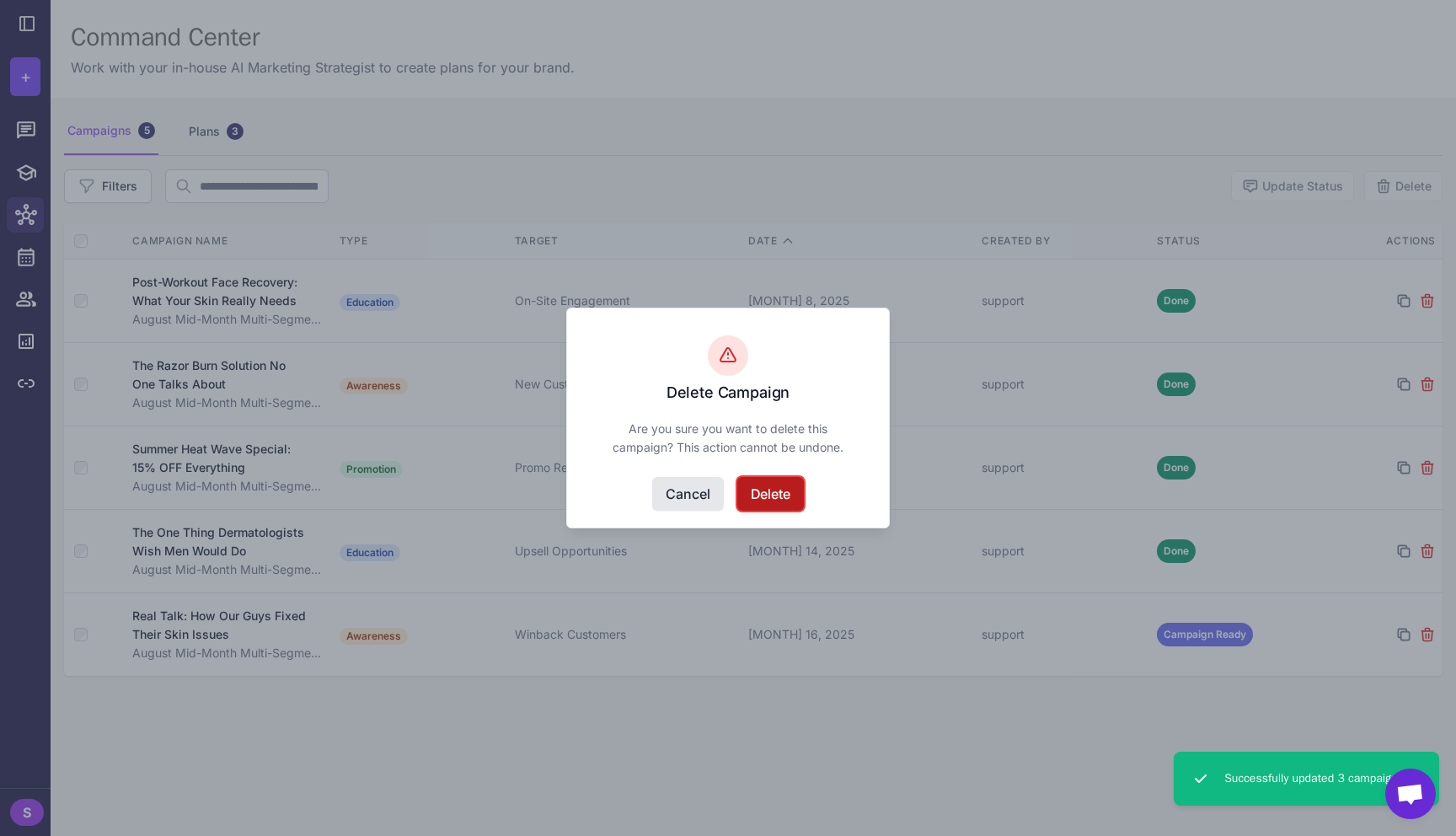 click on "Delete" at bounding box center [770, 494] 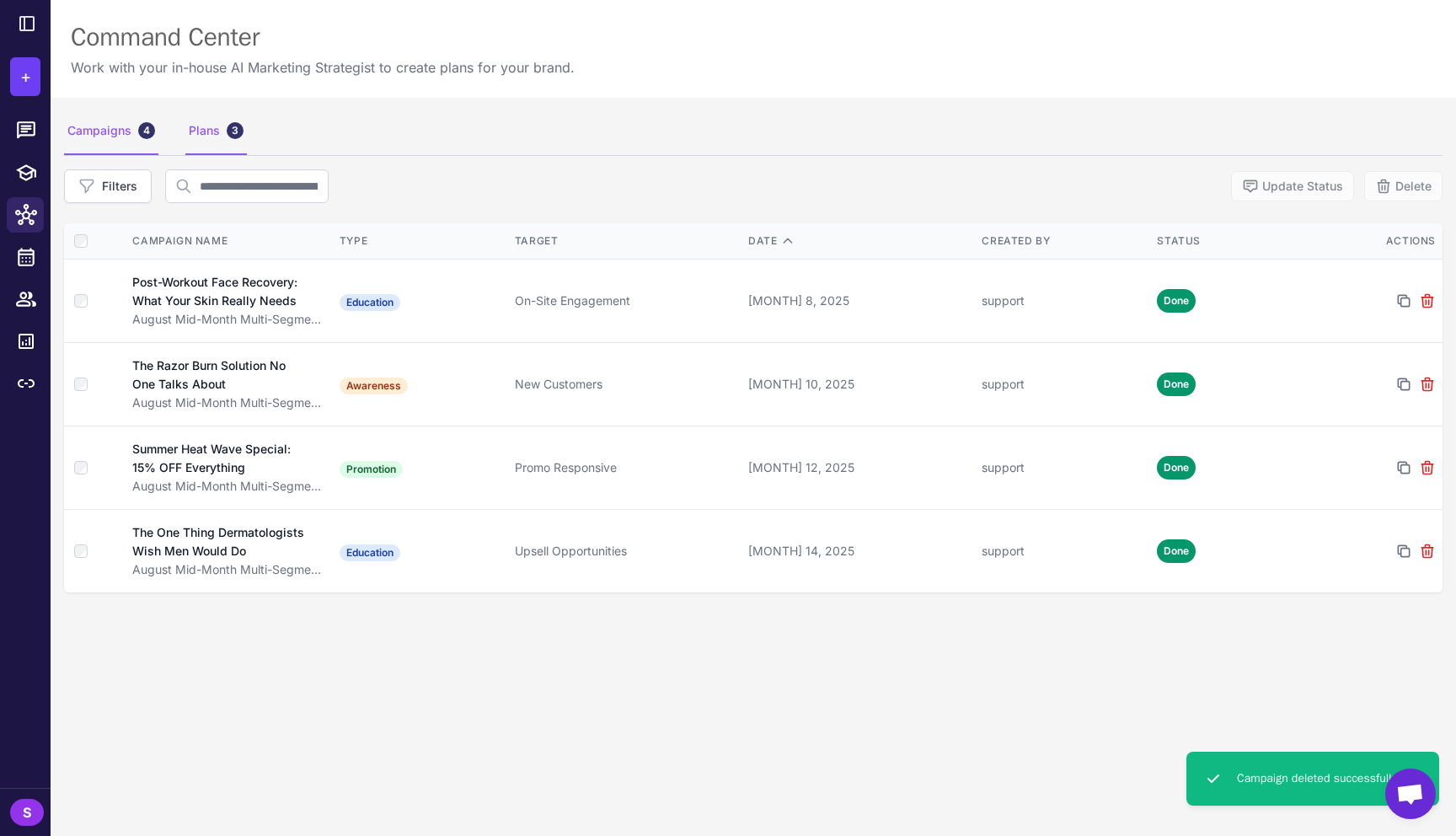 click on "Plans  3" at bounding box center (216, 131) 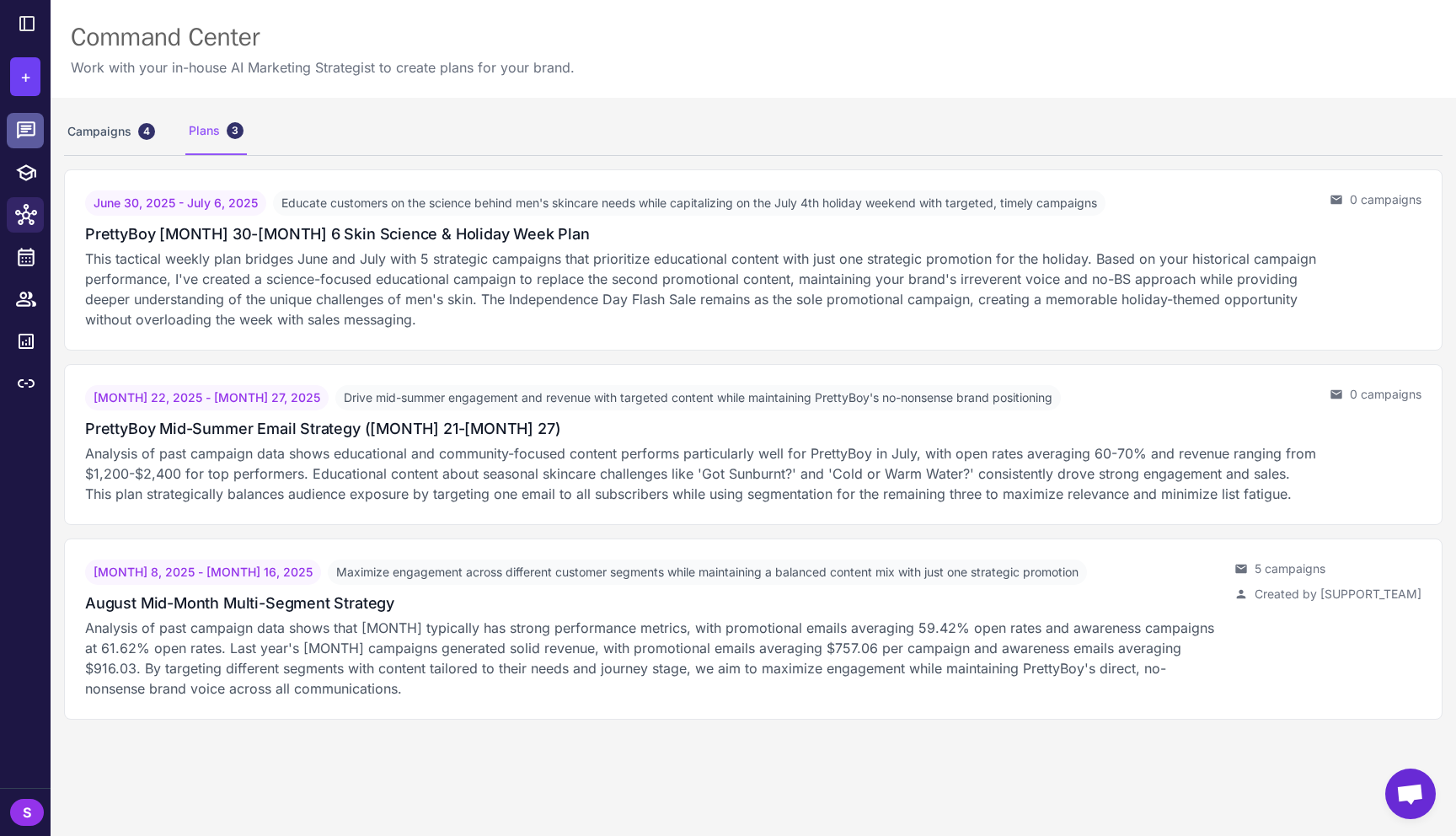 click 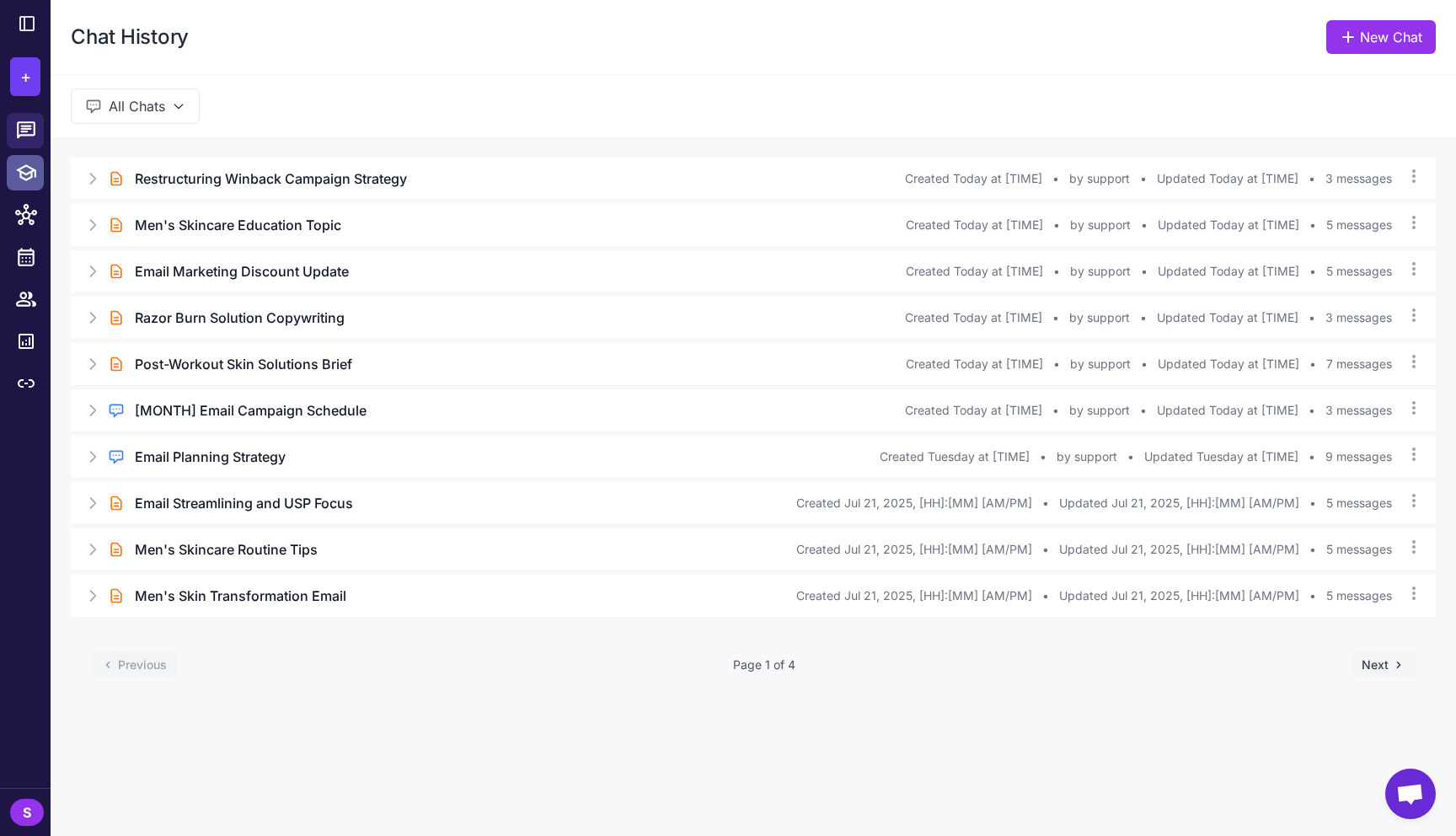 click 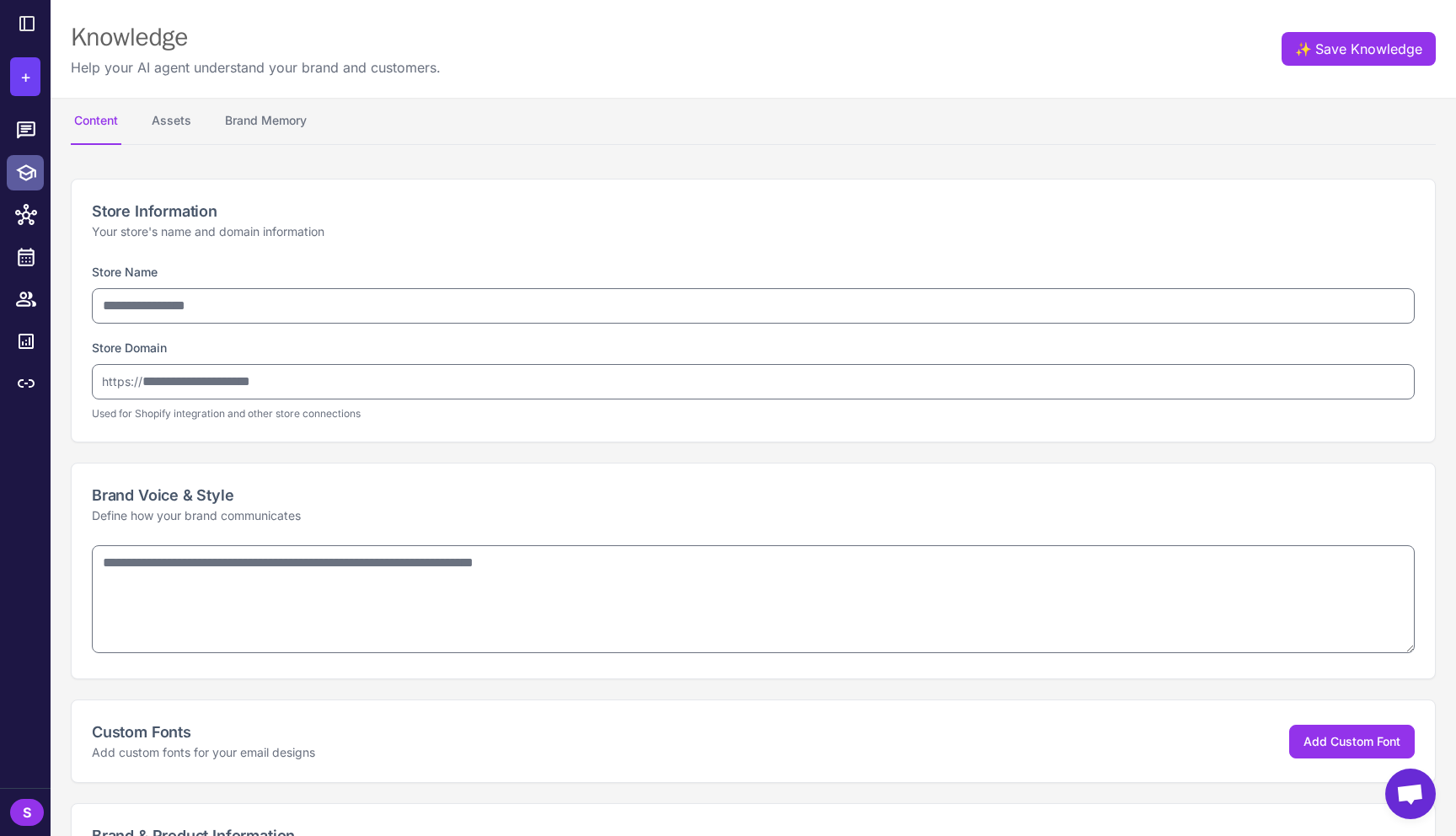 type on "*********" 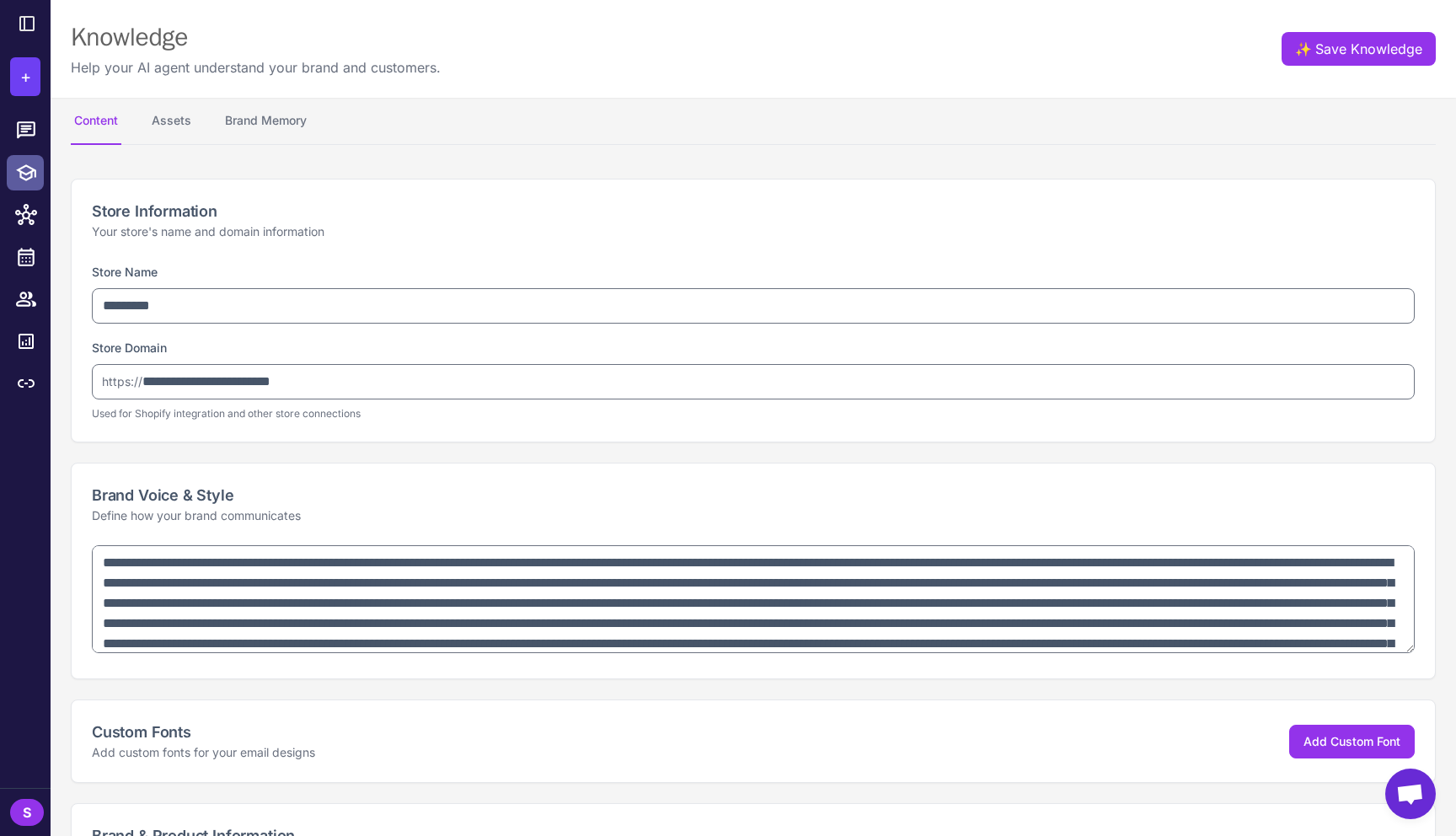 type on "**********" 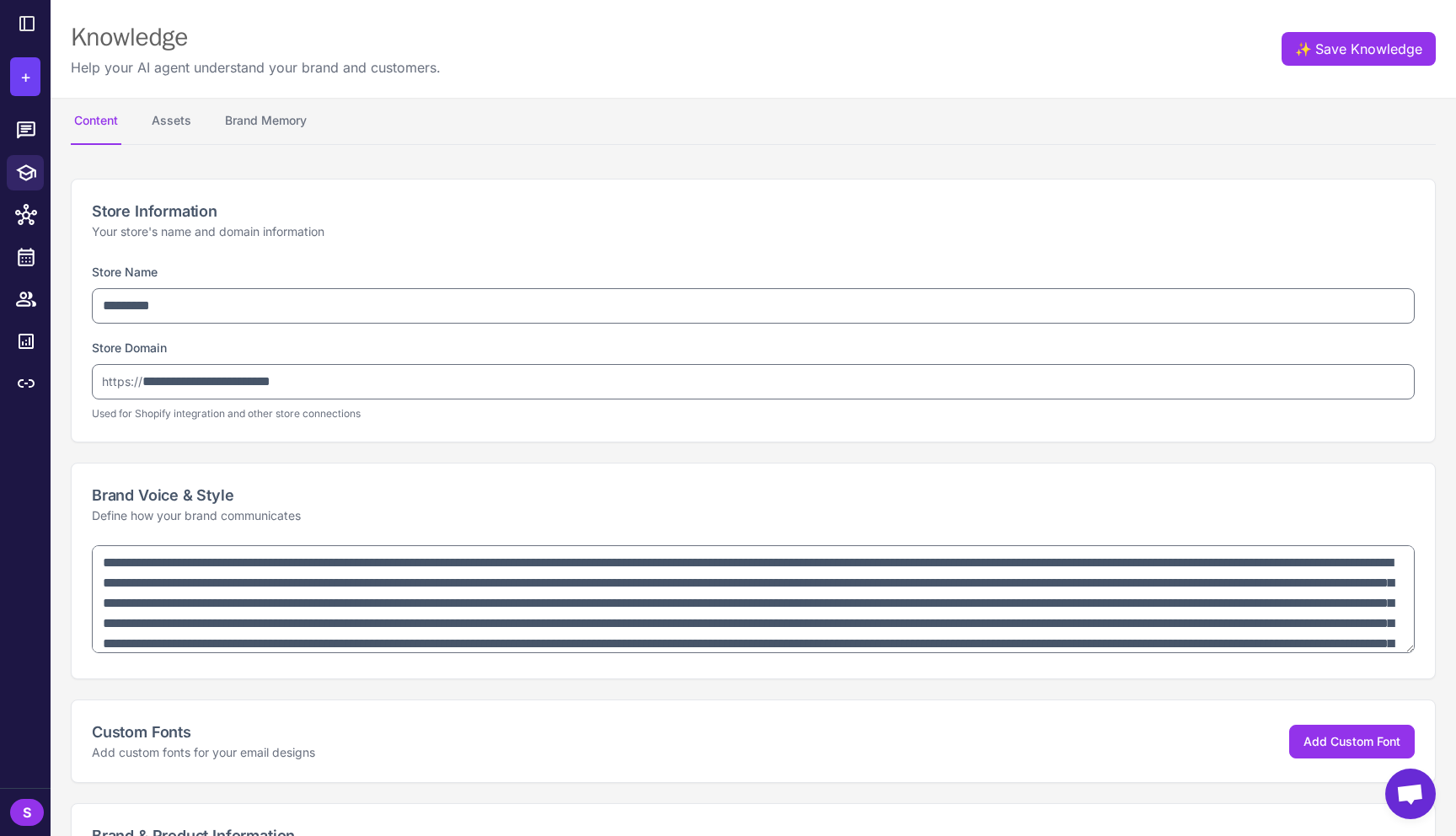 type on "**********" 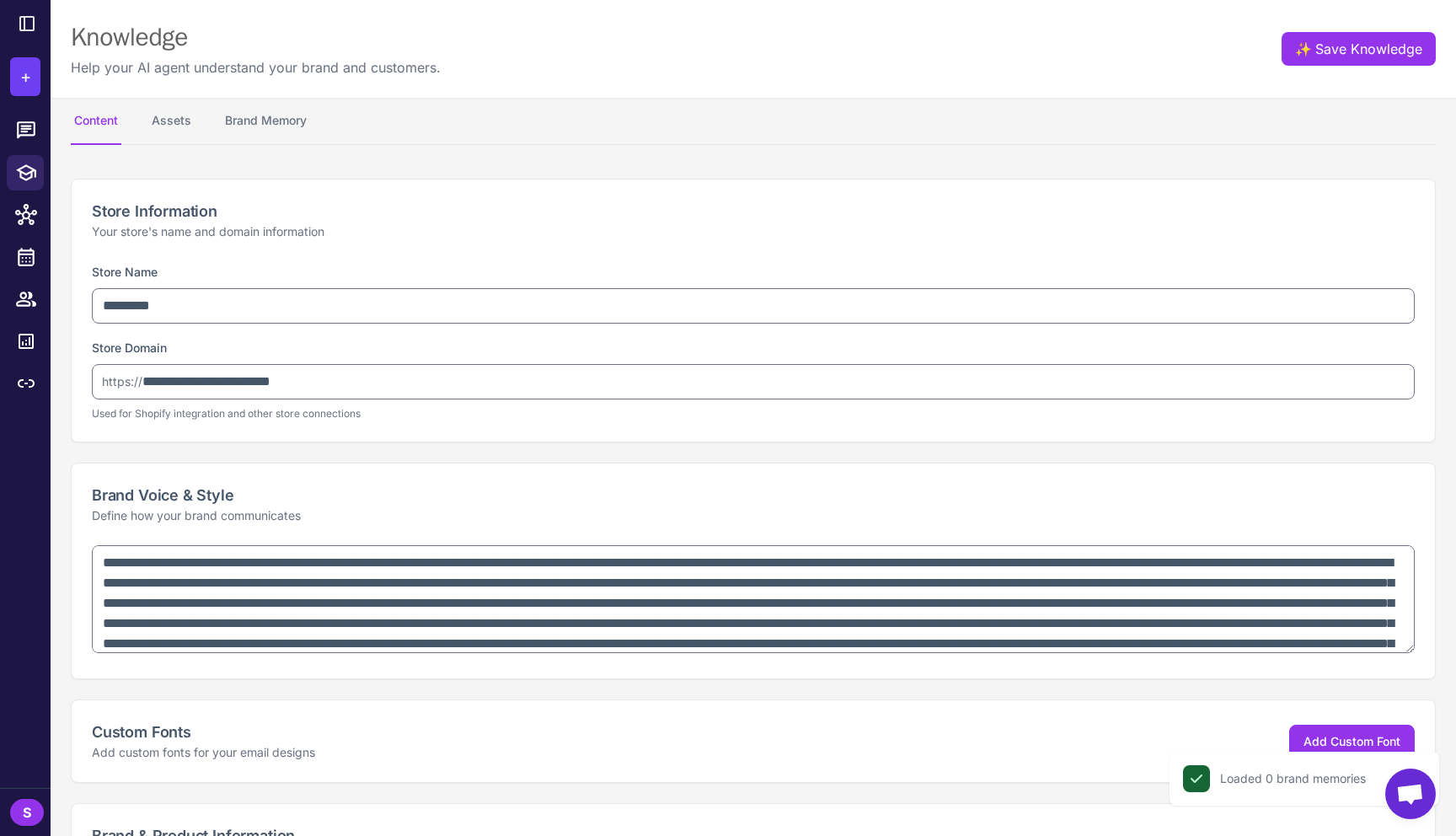 click 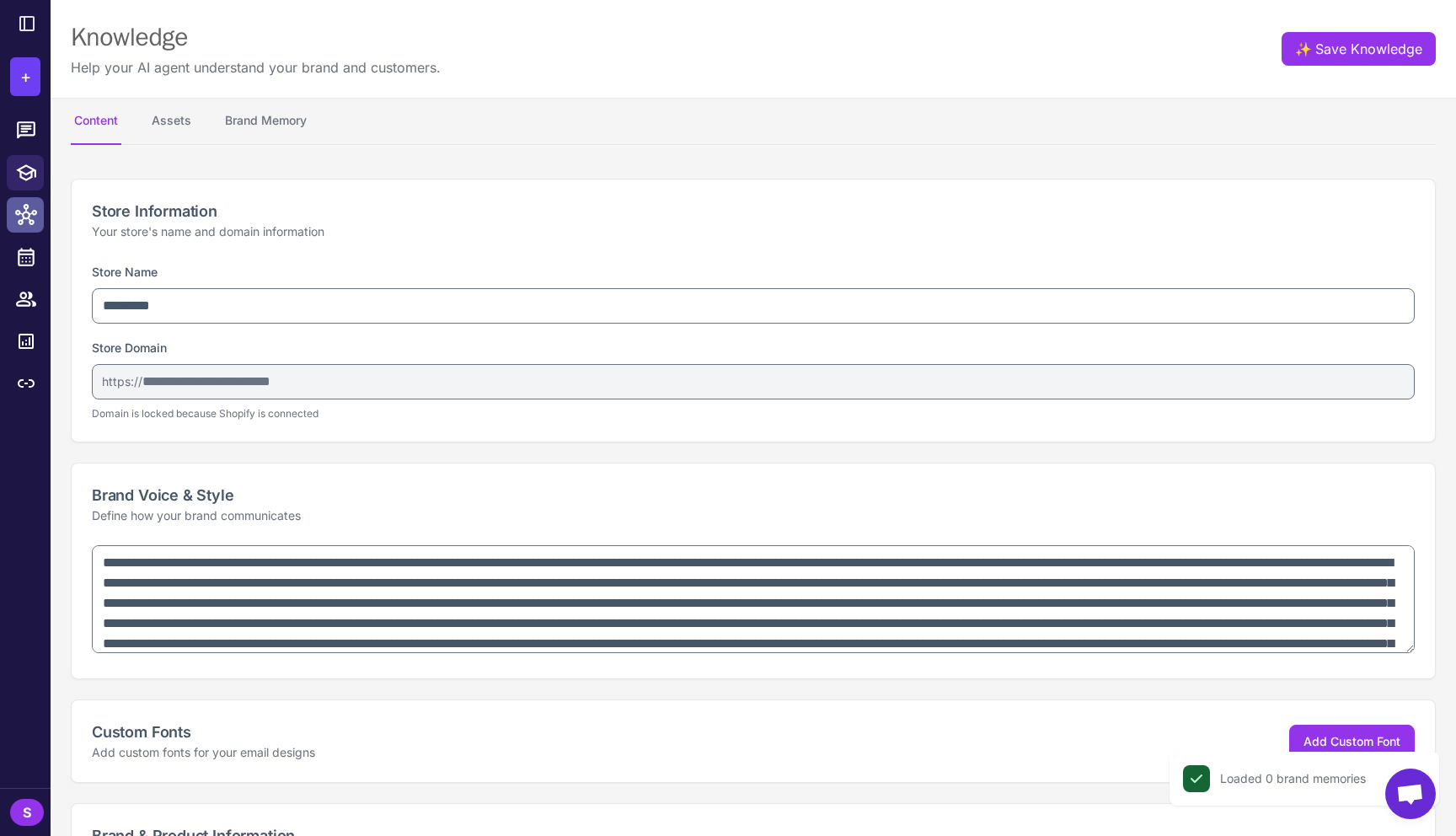 click at bounding box center [25, 215] 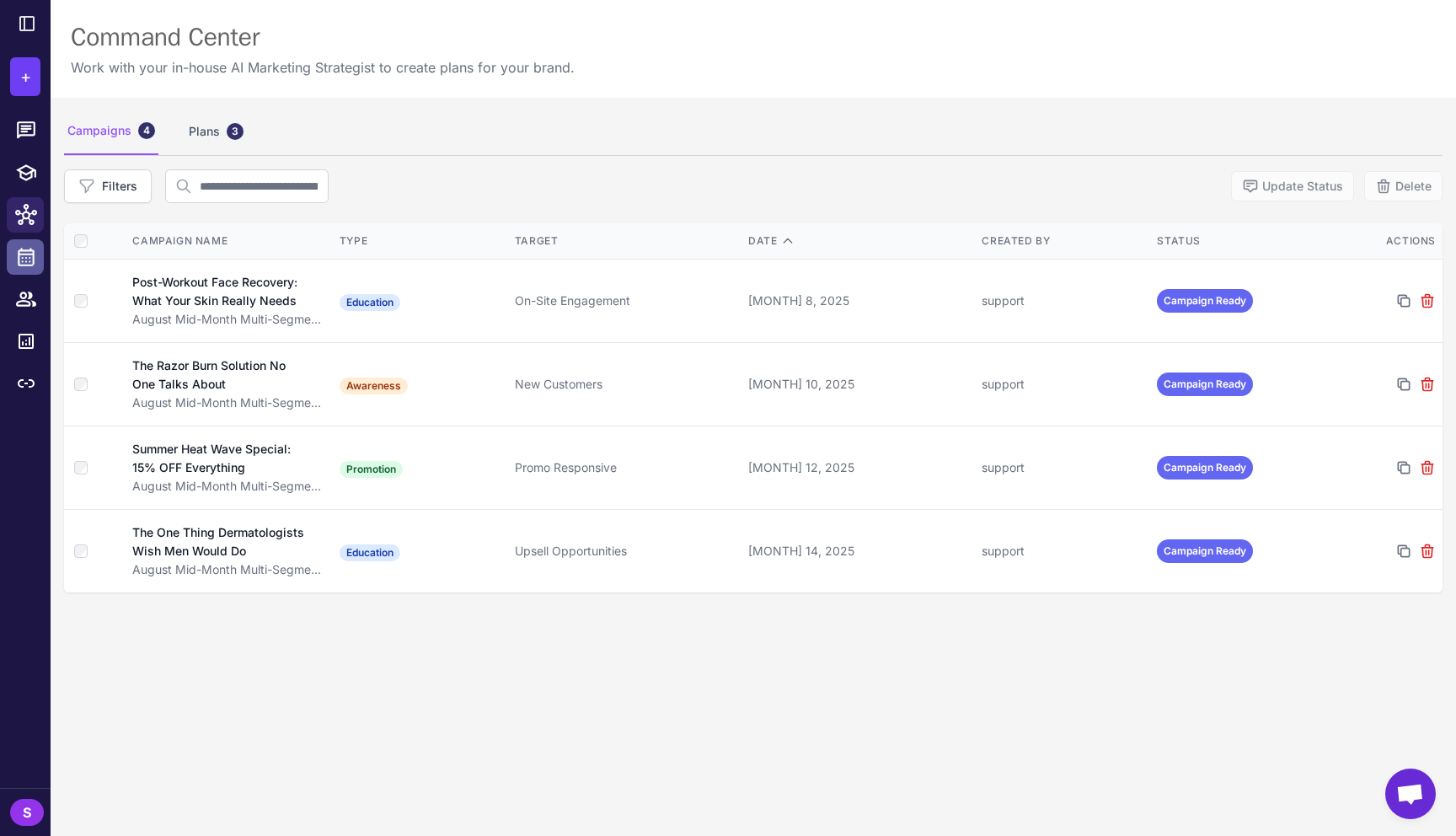 click 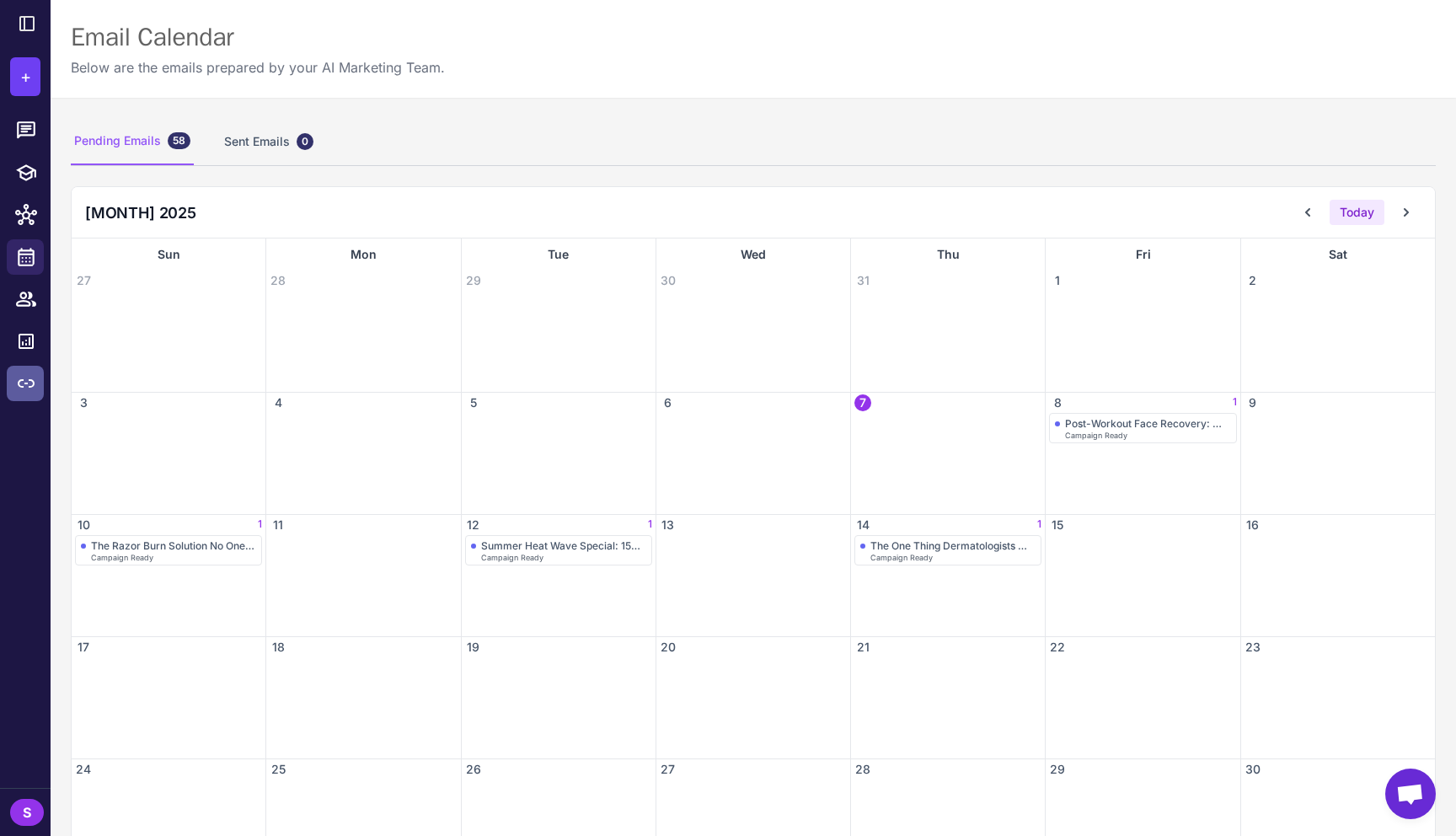 click at bounding box center [25, 383] 